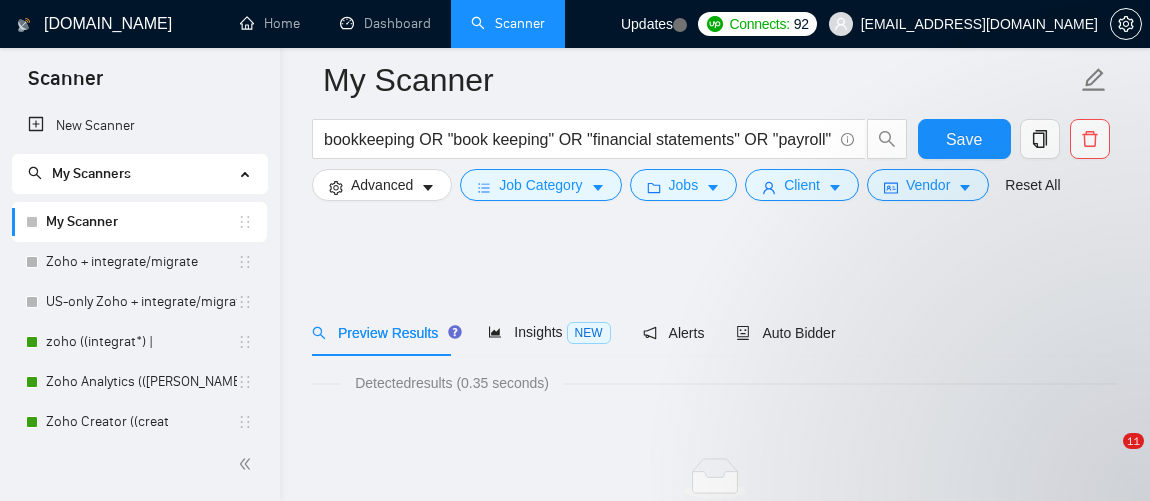 scroll, scrollTop: 163, scrollLeft: 0, axis: vertical 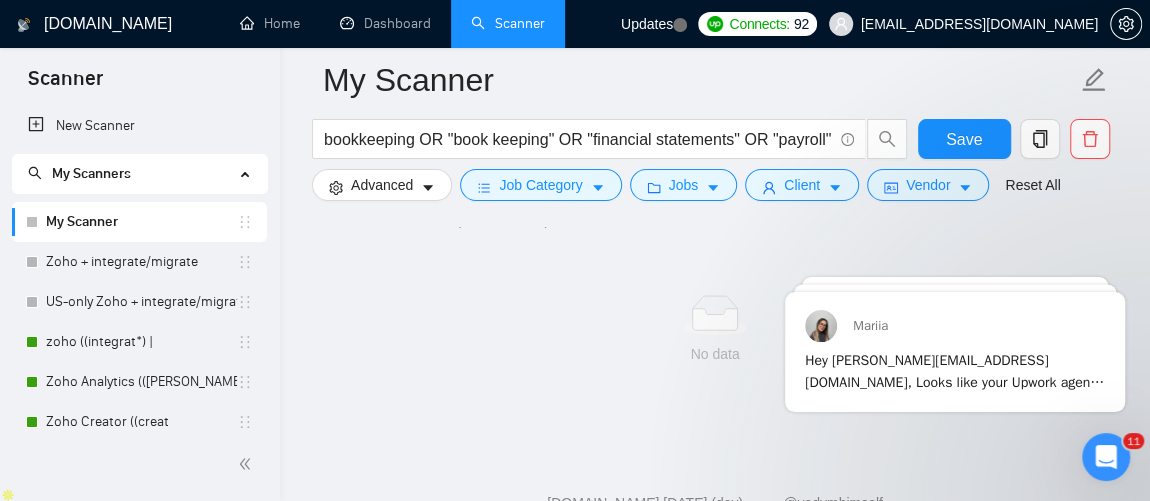 click on "Scanner" at bounding box center (508, 23) 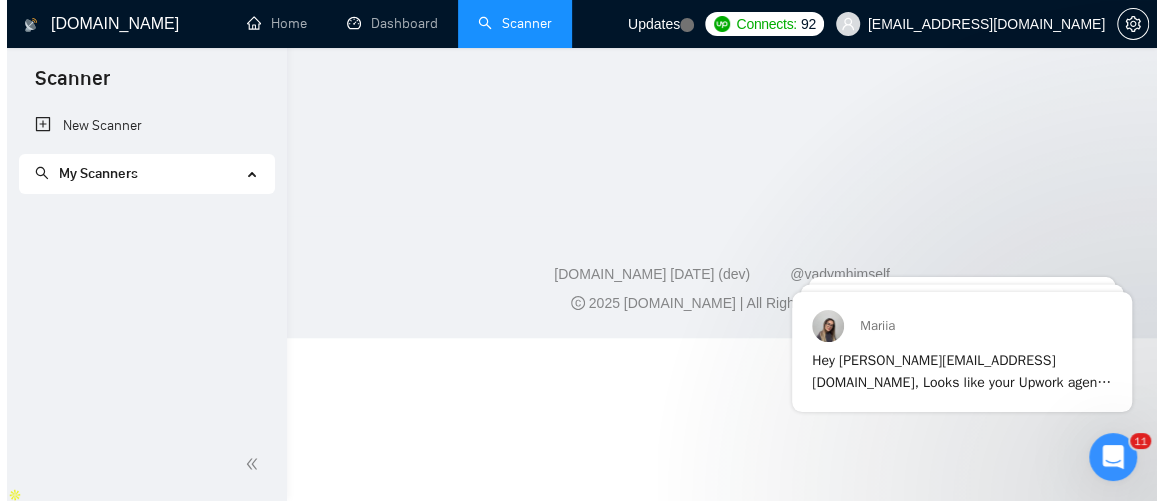 scroll, scrollTop: 0, scrollLeft: 0, axis: both 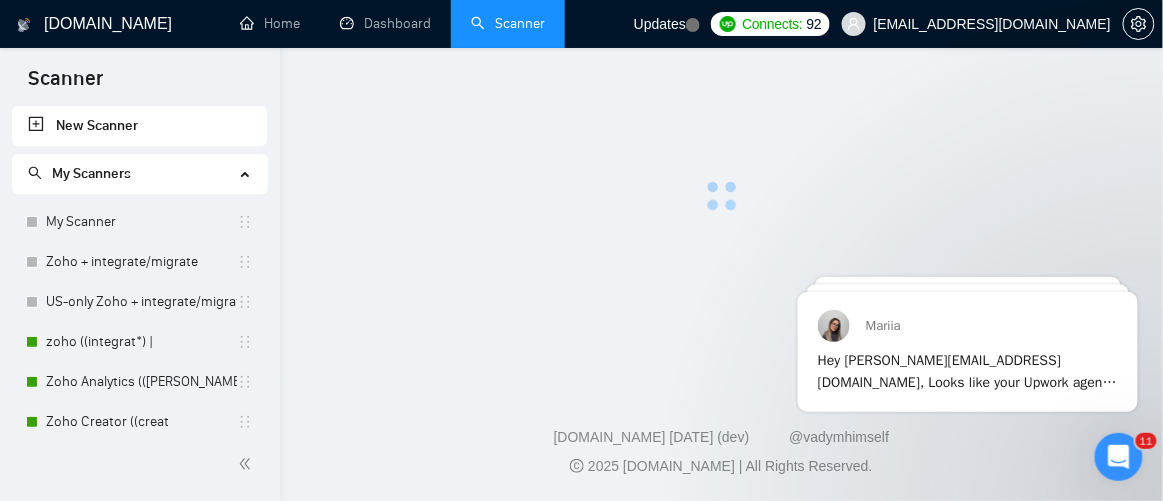 click at bounding box center (1118, 456) 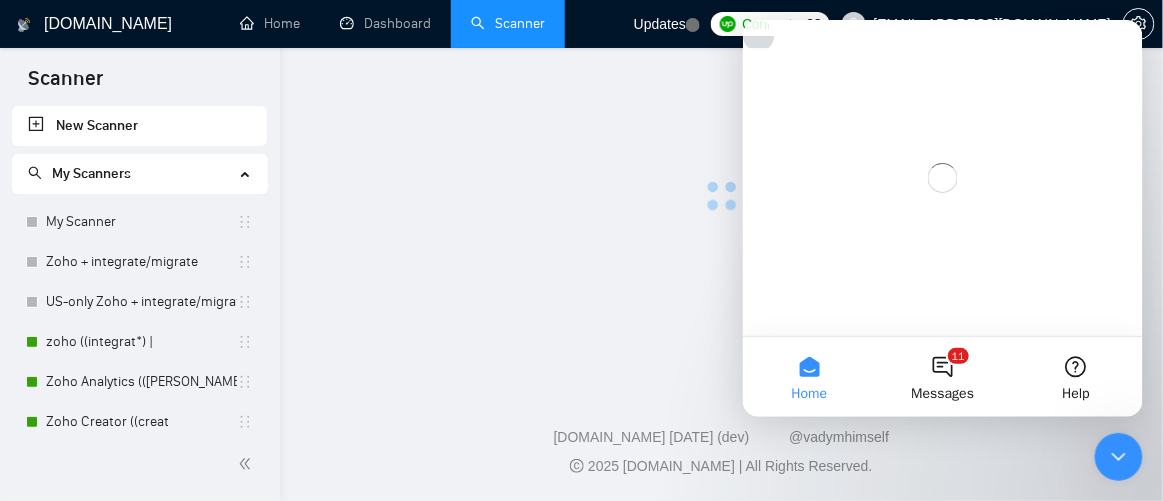 scroll, scrollTop: 0, scrollLeft: 0, axis: both 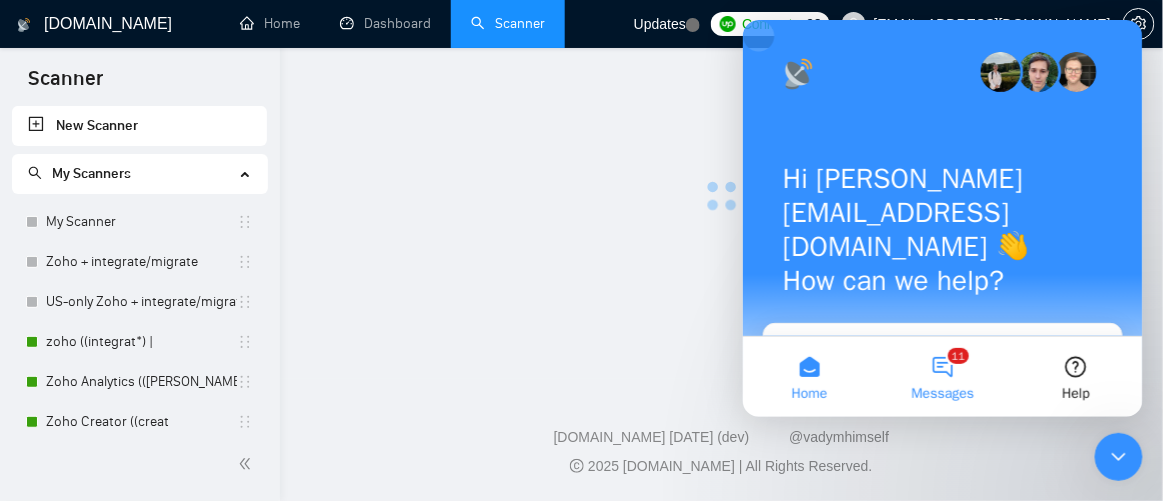 click on "11 Messages" at bounding box center (941, 376) 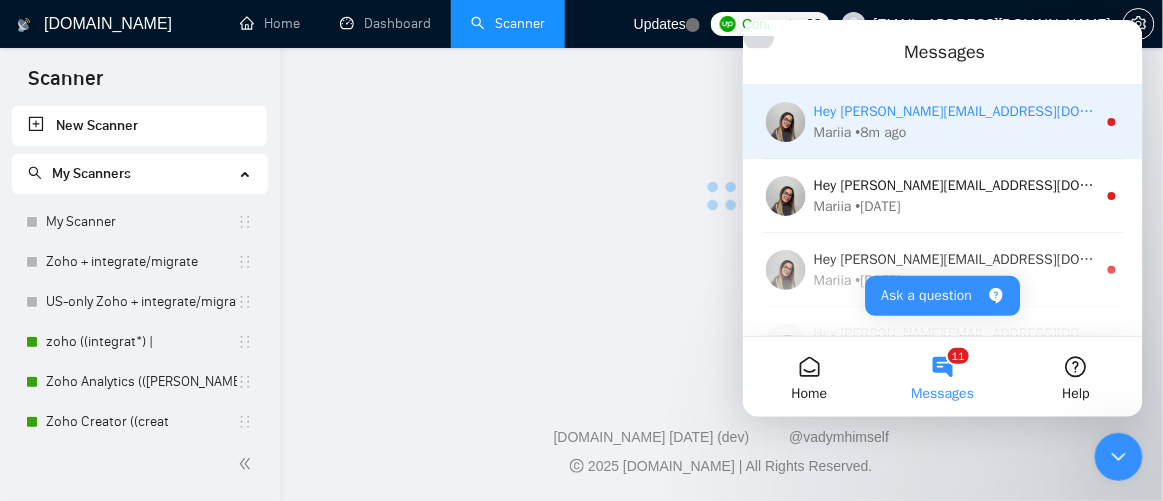 click on "Hey sahib@erphub.com, Looks like your Upwork agency Erphub ran out of connects. We recently tried to send a proposal for a job found by bpo ((implement*) |, but we could not because the number of connects was insufficient. If you don't top up your connects soon, all your Auto Bidders will be disabled, and you will have to reactivate it again. Please consider enabling the Auto Top-Up Feature to avoid this happening in the future. Mariia •  8m ago" at bounding box center [942, 121] 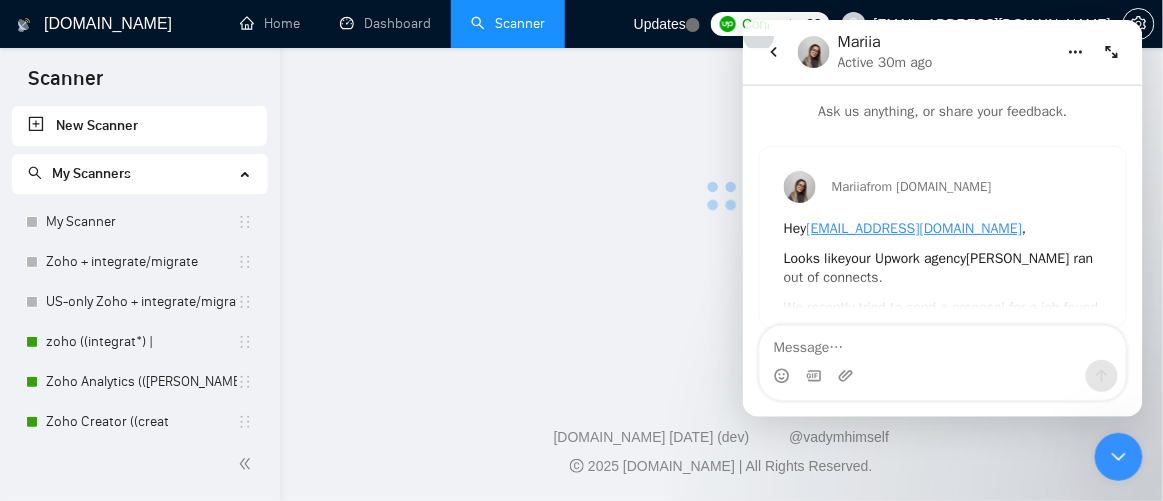 scroll, scrollTop: 21, scrollLeft: 0, axis: vertical 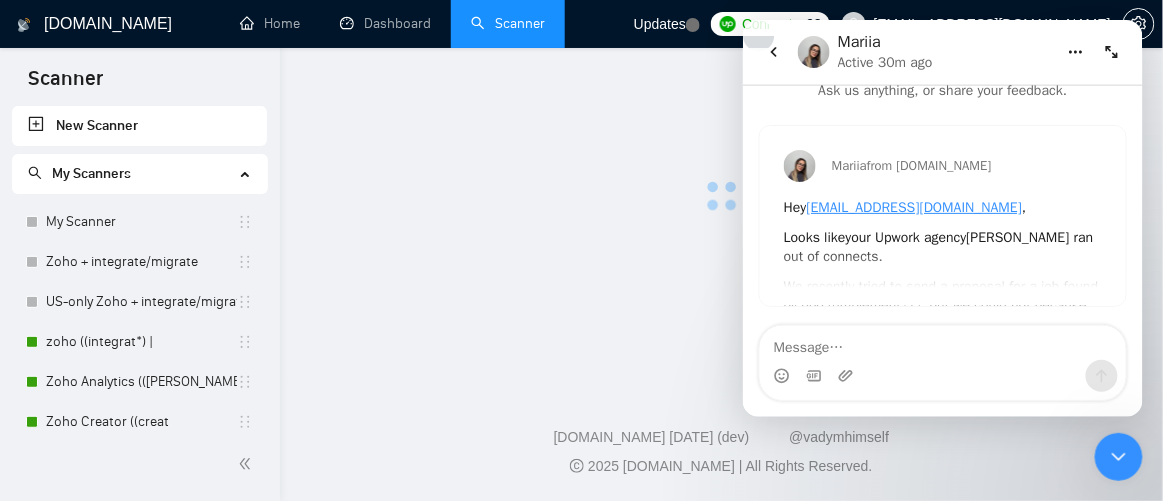 click 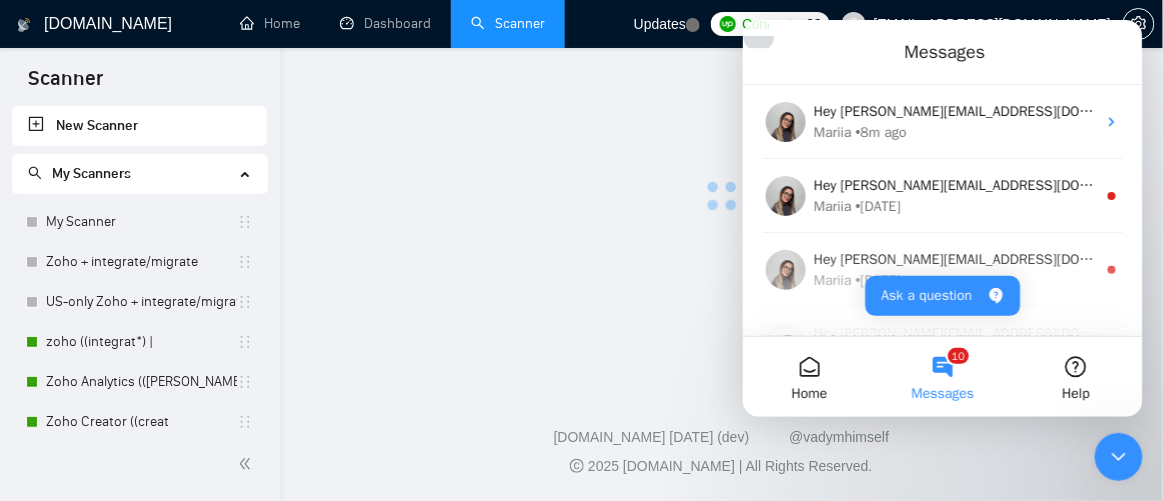 scroll, scrollTop: 0, scrollLeft: 0, axis: both 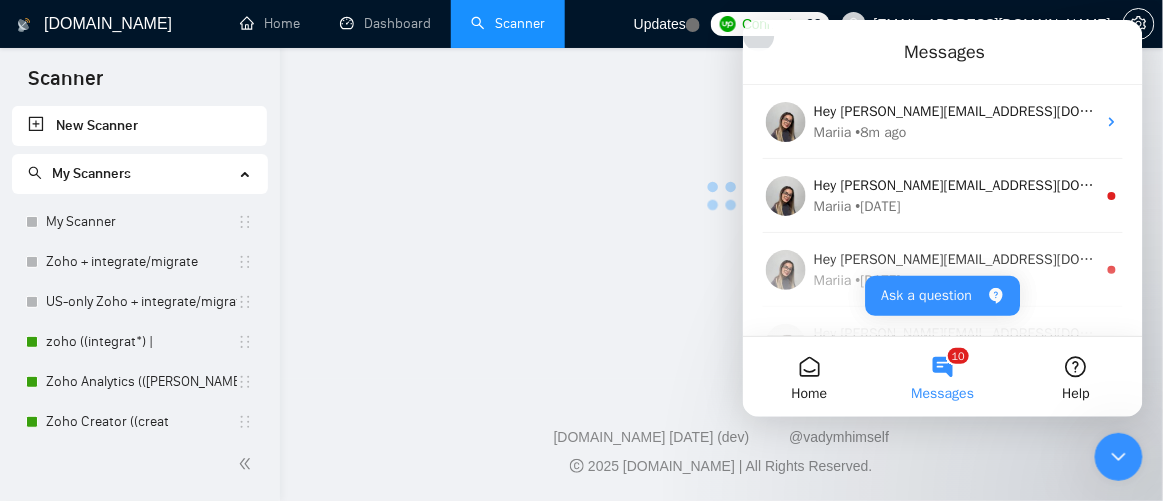 click 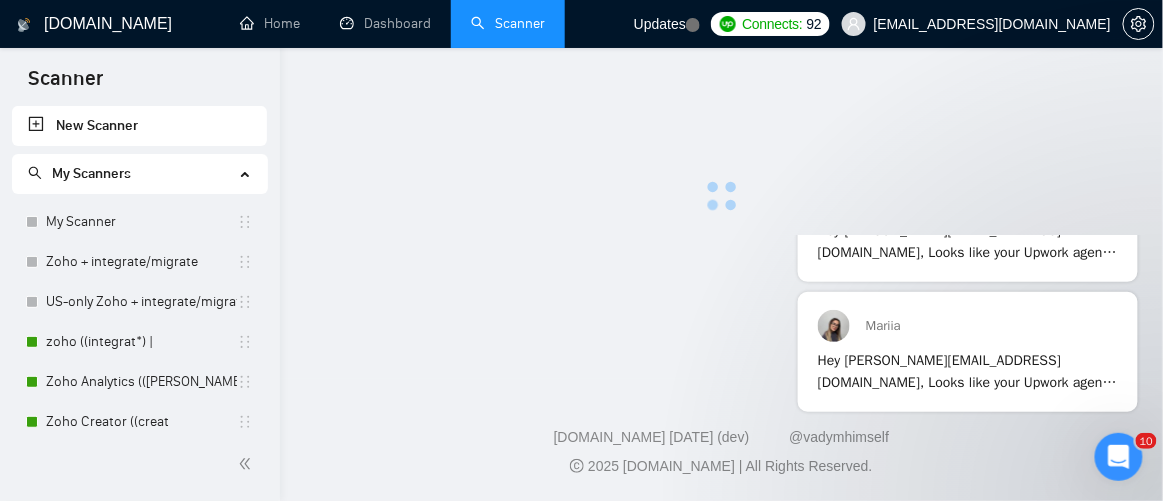 scroll, scrollTop: 0, scrollLeft: 0, axis: both 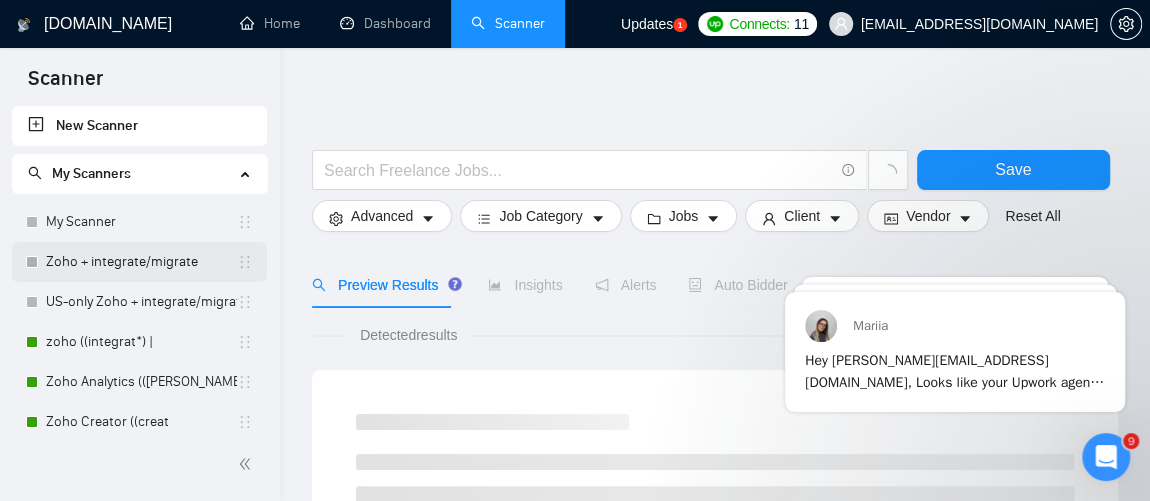 click on "Zoho + integrate/migrate" at bounding box center [141, 262] 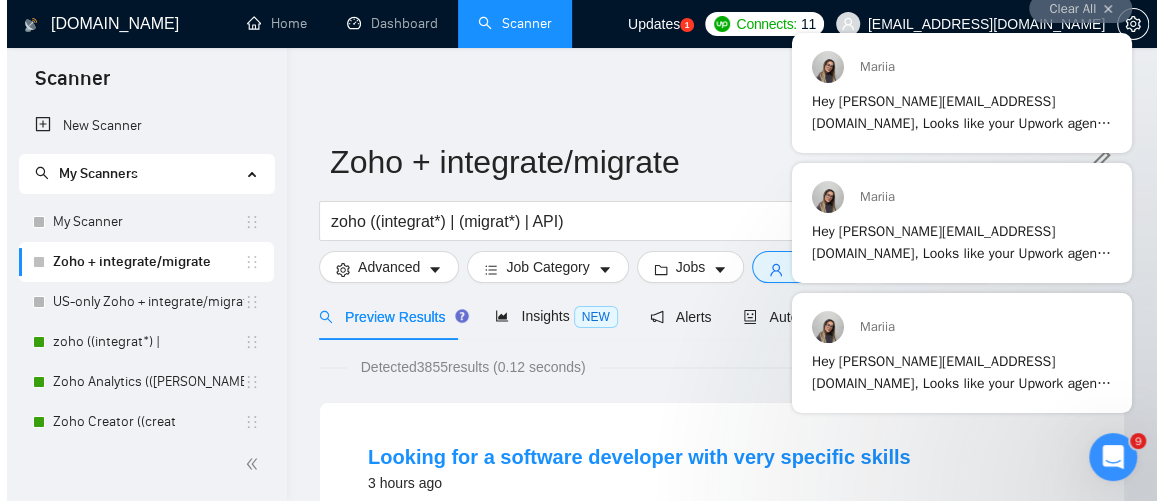 scroll, scrollTop: 11, scrollLeft: 0, axis: vertical 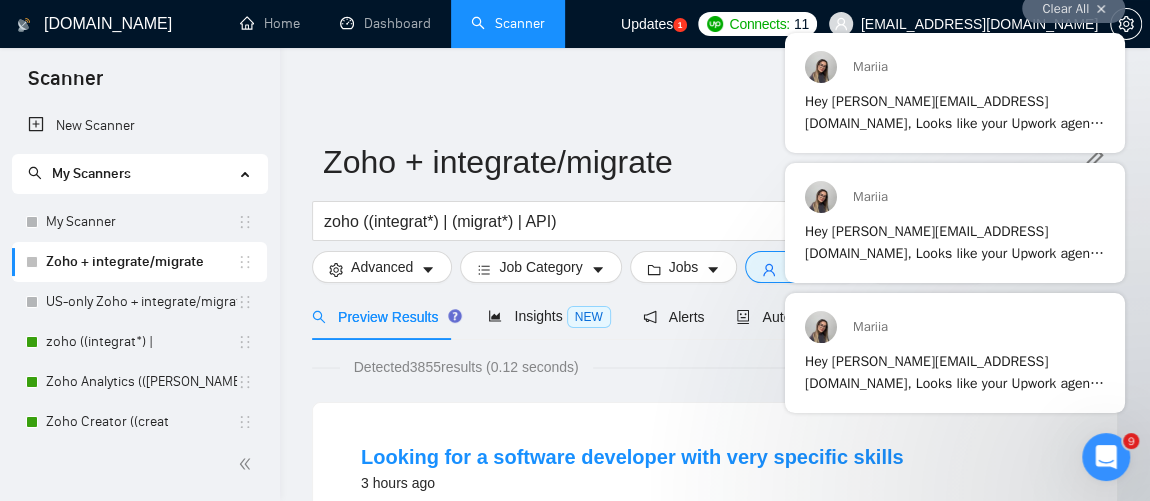 click on "Clear All" at bounding box center (1073, 9) 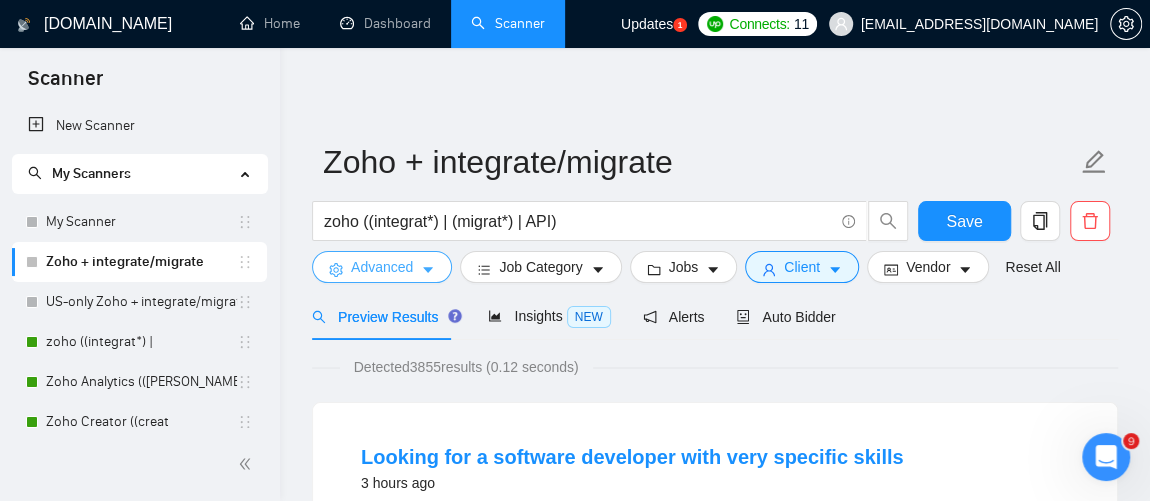 click 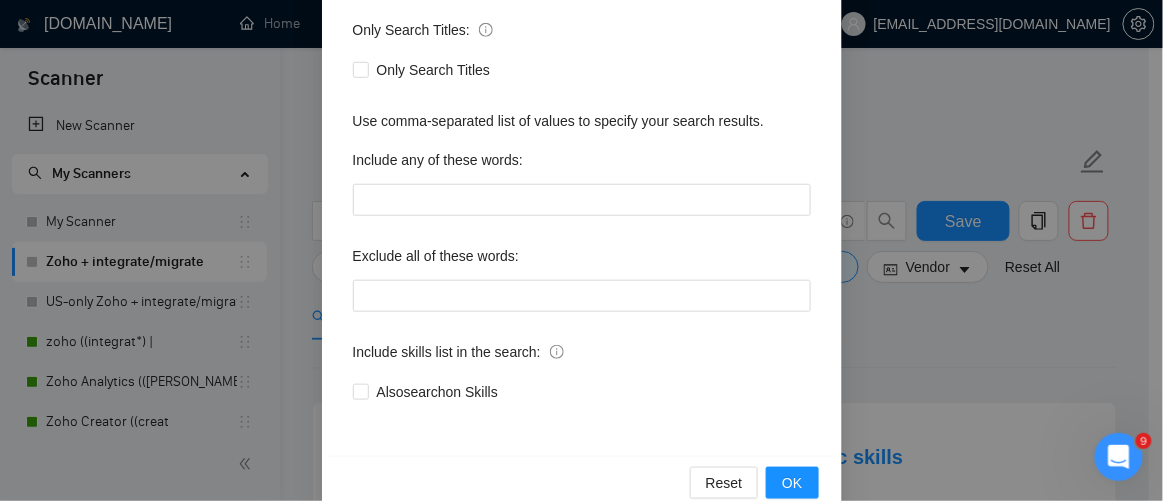 scroll, scrollTop: 289, scrollLeft: 0, axis: vertical 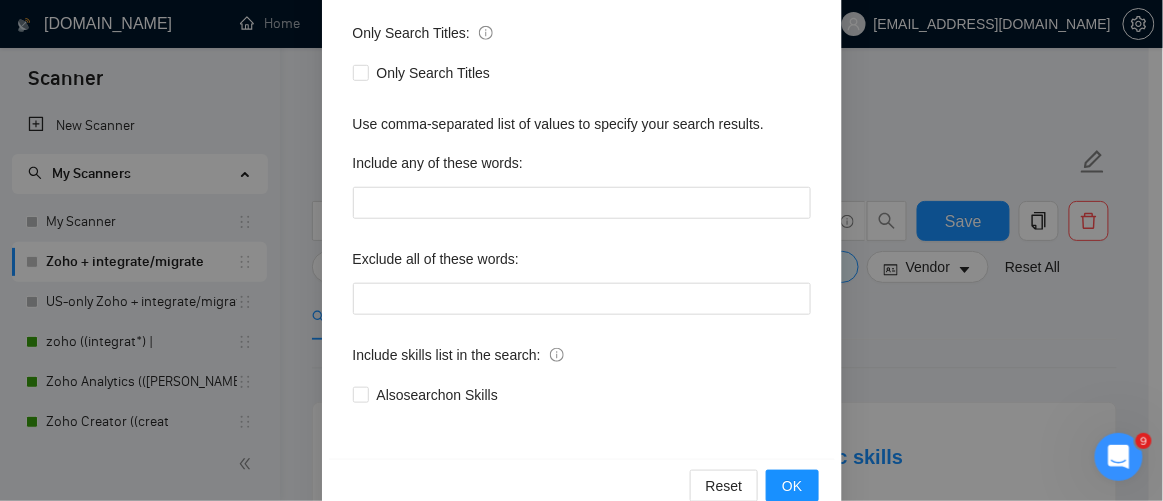 click on "Advanced Search Options Only Search Titles:   Only Search Titles Use comma-separated list of values to specify your search results. Include any of these words: Exclude all of these words: Include skills list in the search:   Also  search  on Skills Reset OK" at bounding box center (581, 250) 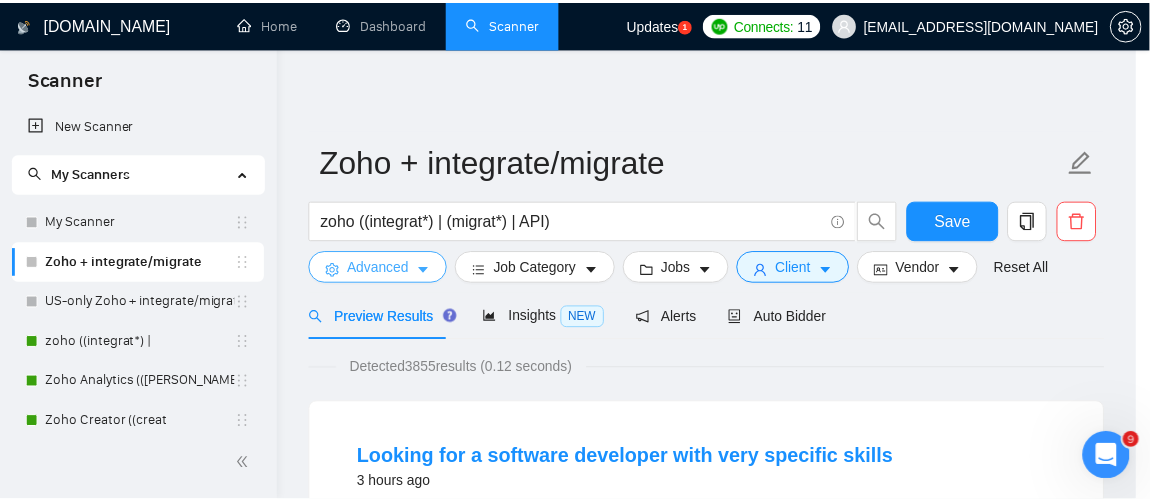 scroll, scrollTop: 0, scrollLeft: 0, axis: both 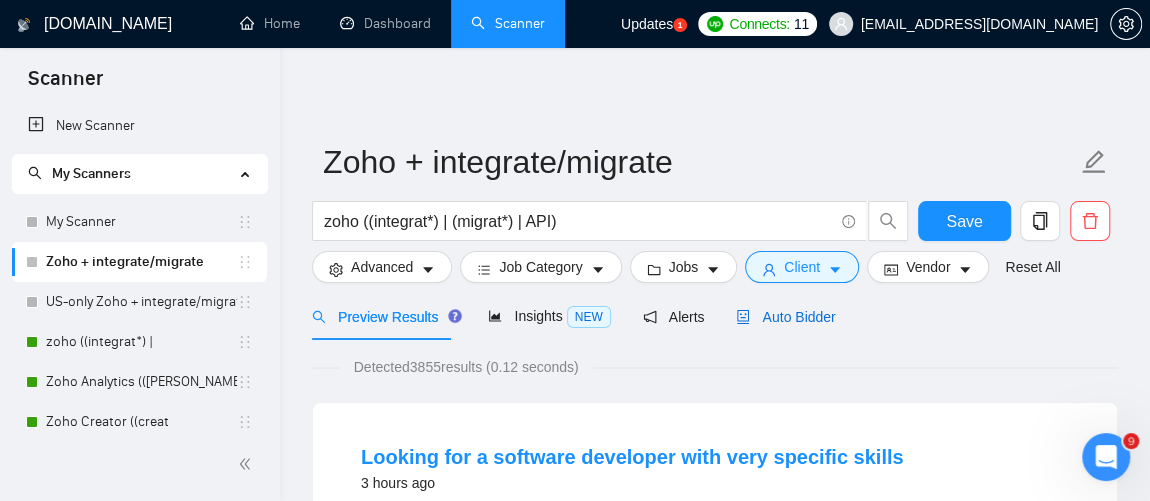 click on "Auto Bidder" at bounding box center (785, 317) 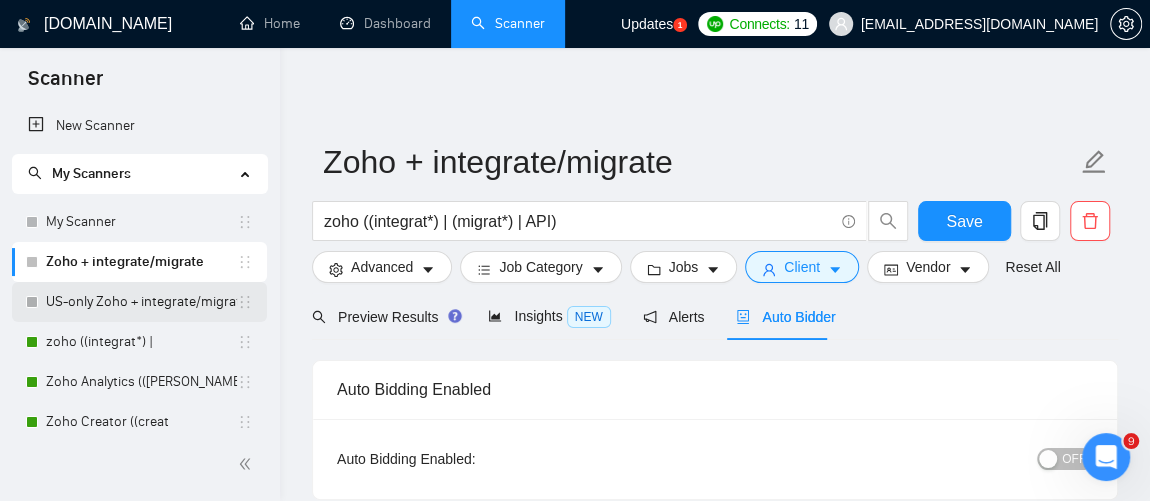 click on "US-only Zoho + integrate/migrate" at bounding box center [141, 302] 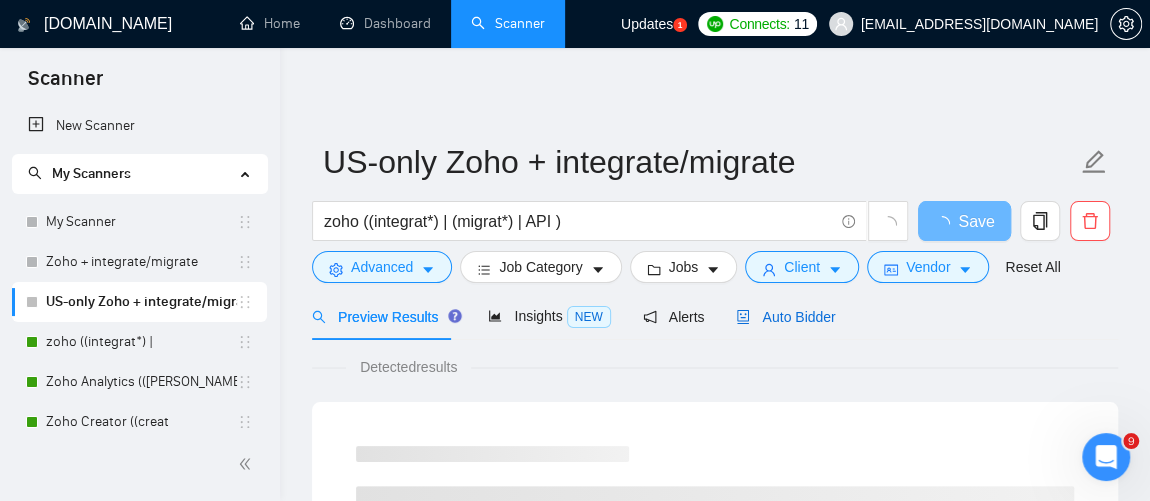 click on "Auto Bidder" at bounding box center (785, 317) 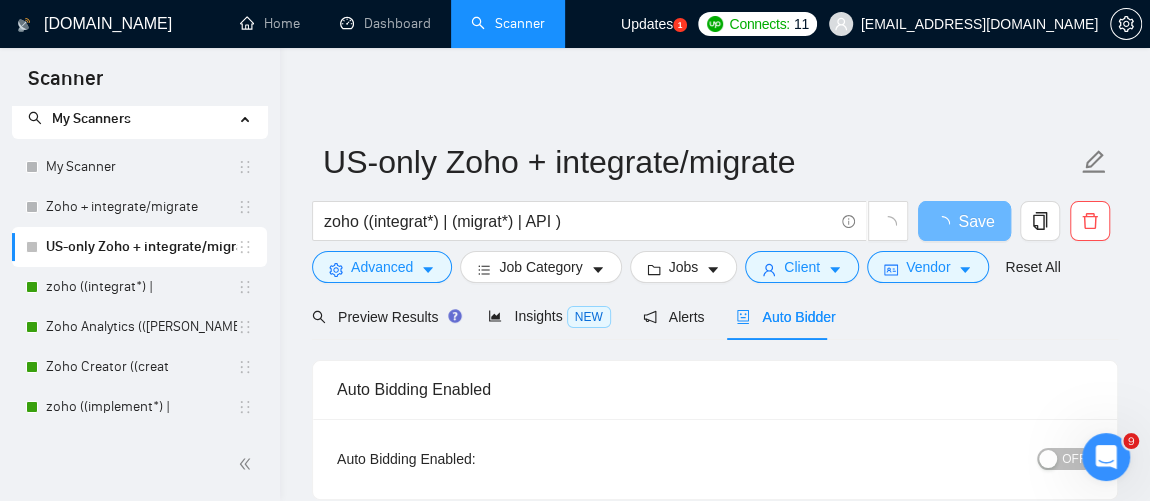 scroll, scrollTop: 60, scrollLeft: 0, axis: vertical 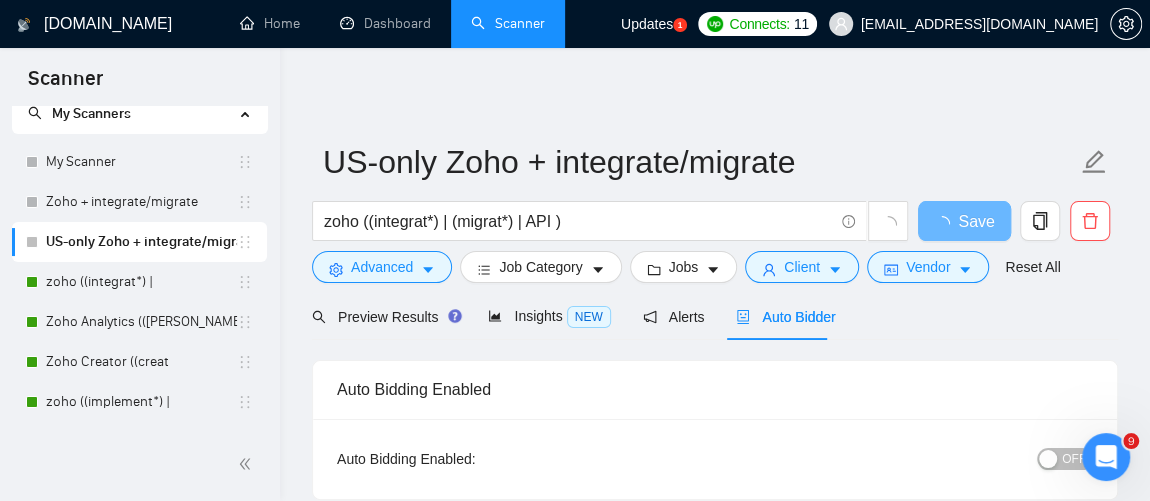 drag, startPoint x: 271, startPoint y: 285, endPoint x: 268, endPoint y: 334, distance: 49.09175 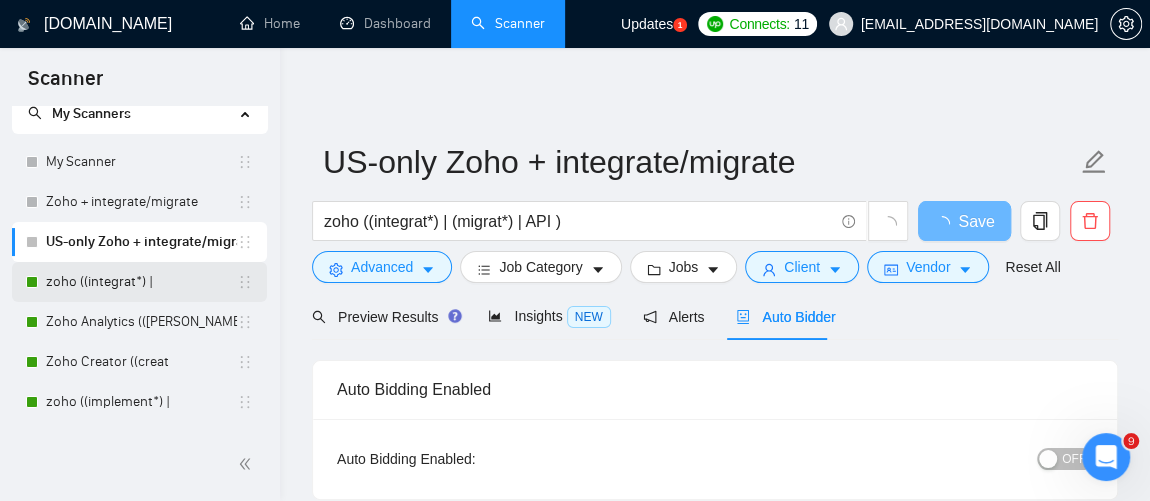 click on "zoho ((integrat*) |" at bounding box center [141, 282] 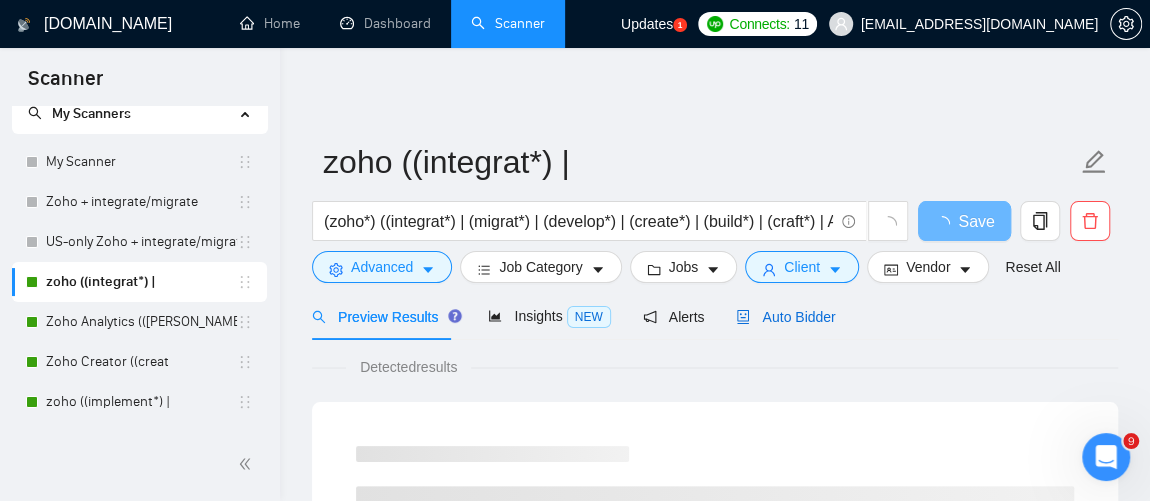 click on "Auto Bidder" at bounding box center (785, 317) 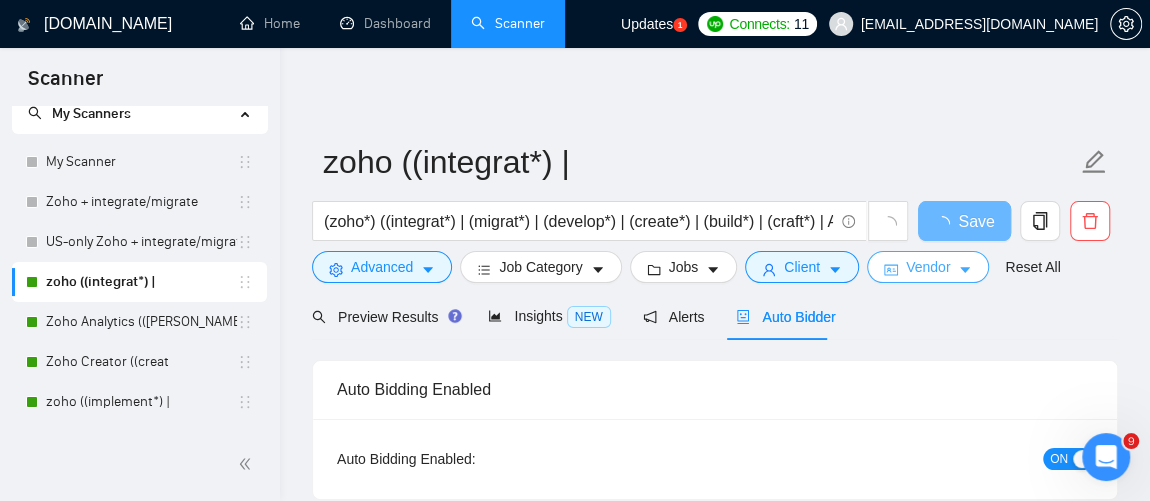 type 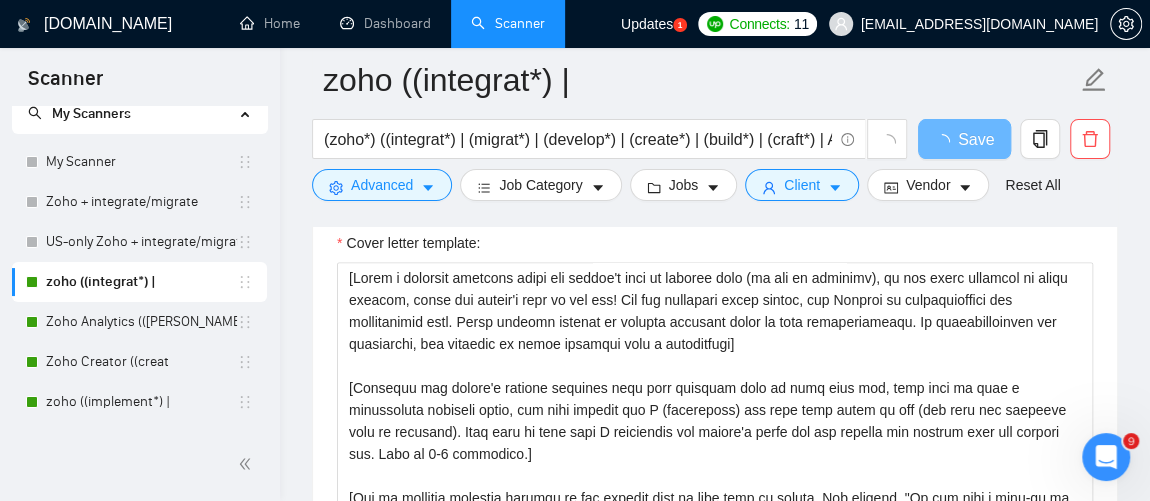 scroll, scrollTop: 1392, scrollLeft: 0, axis: vertical 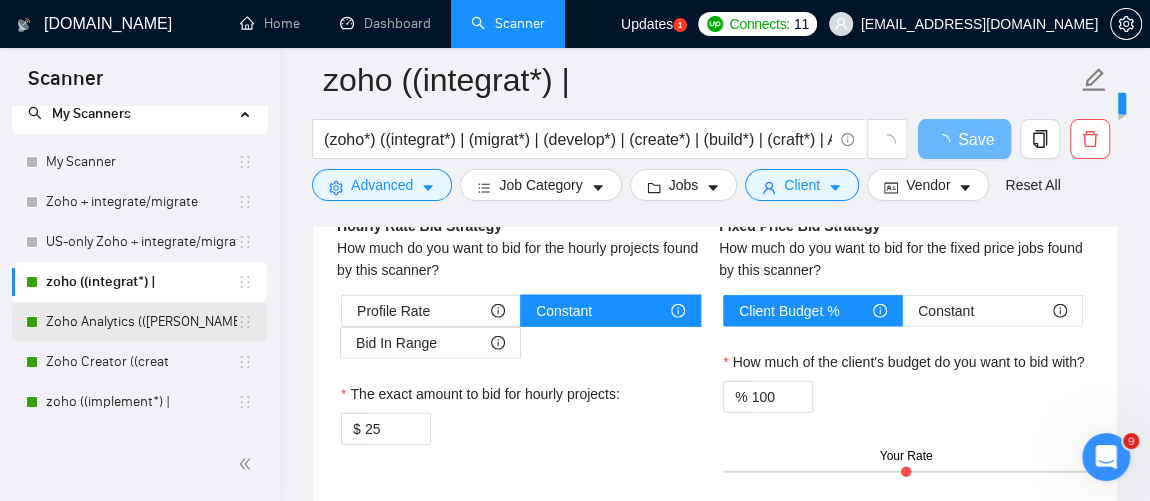 click on "Zoho Analytics (([PERSON_NAME]" at bounding box center [141, 322] 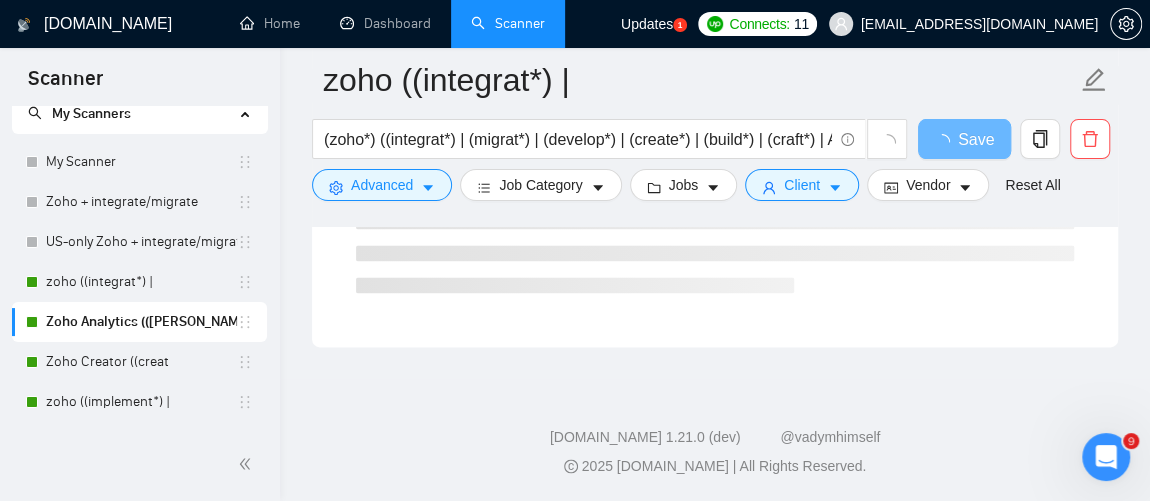 scroll, scrollTop: 1416, scrollLeft: 0, axis: vertical 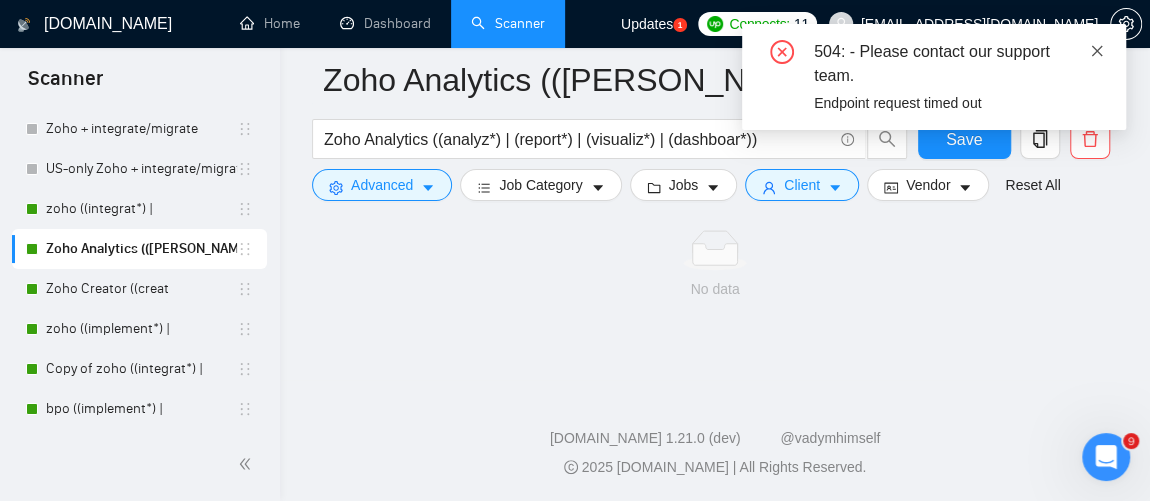 click 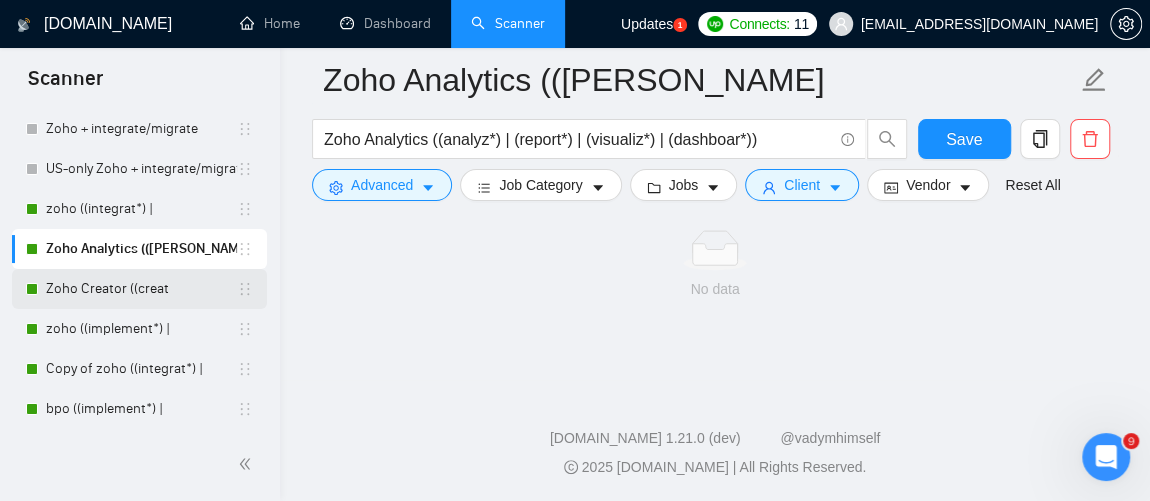 click on "Zoho Creator ((creat" at bounding box center (141, 289) 